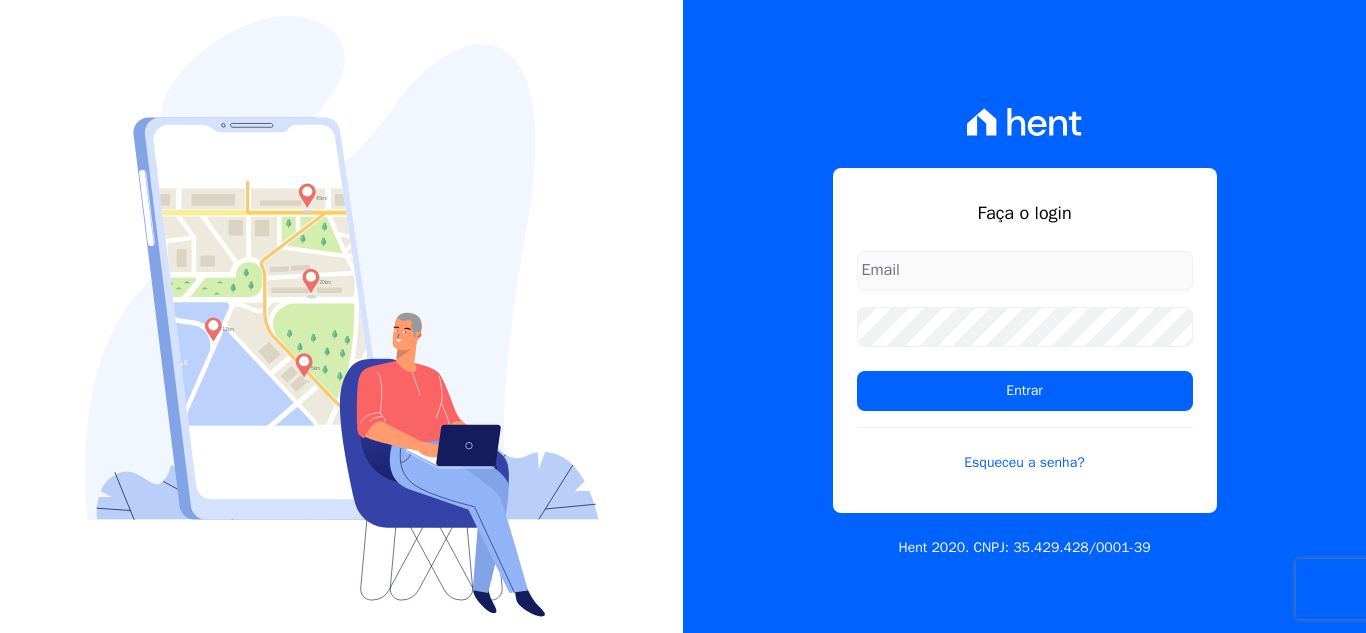 scroll, scrollTop: 0, scrollLeft: 0, axis: both 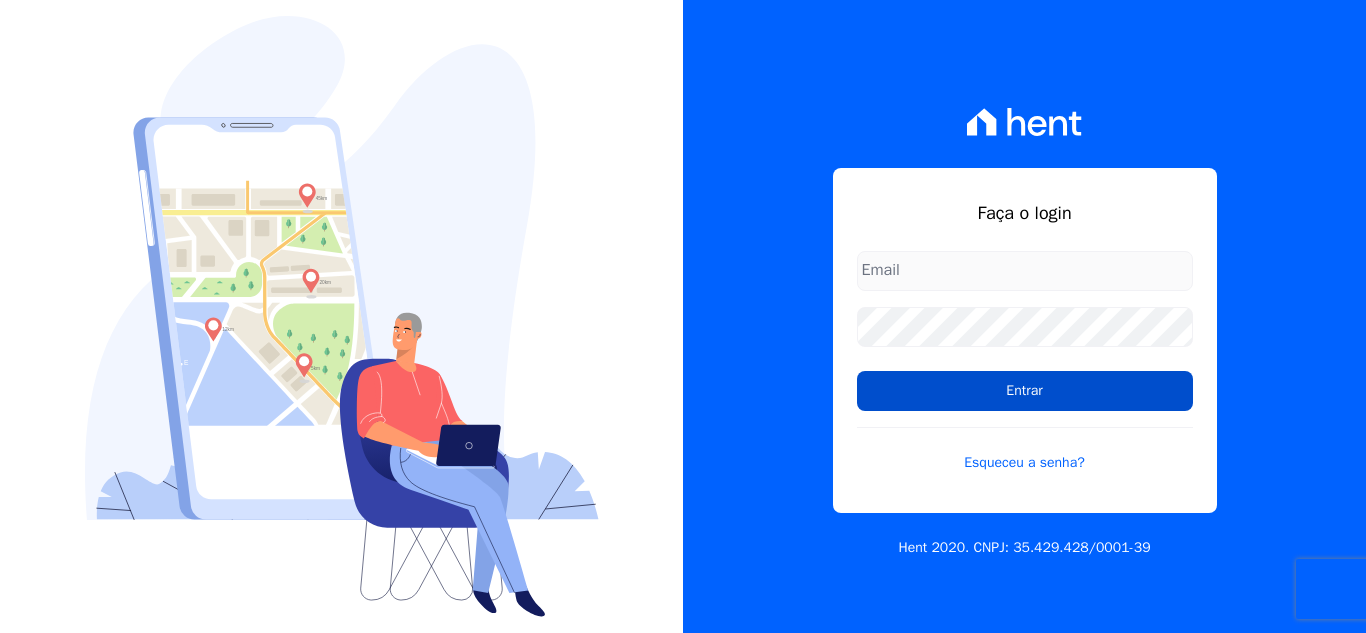 type on "[EMAIL]" 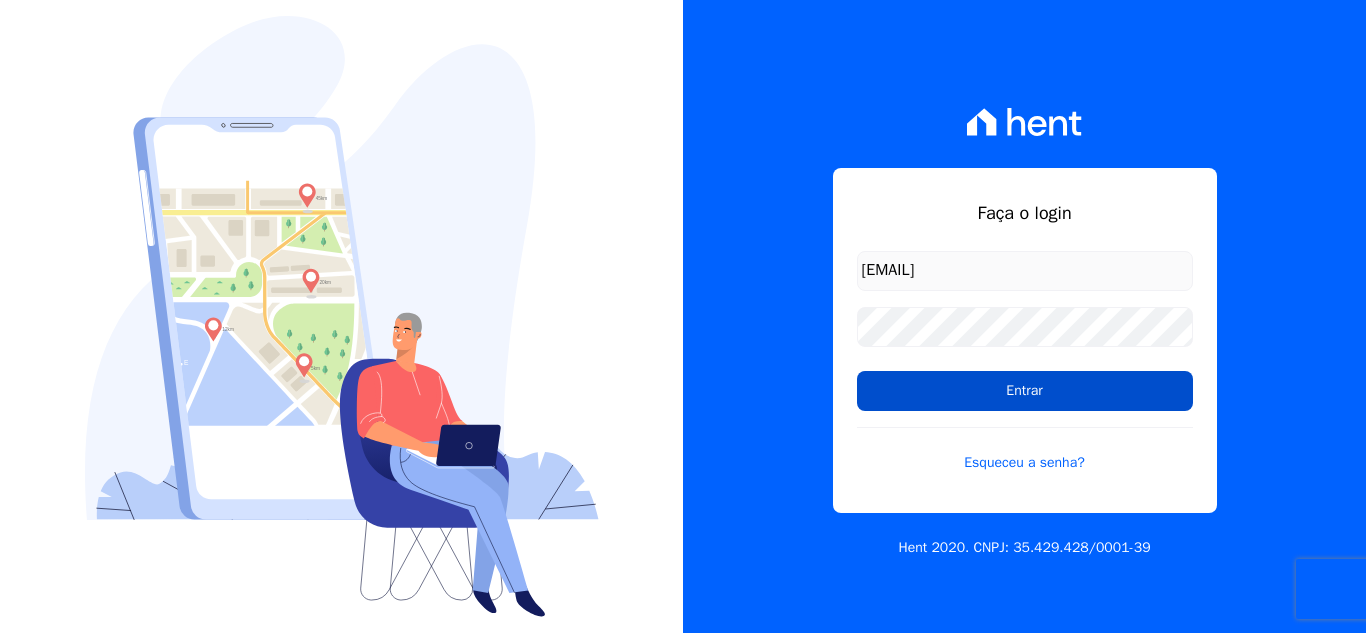 click on "Entrar" at bounding box center [1025, 391] 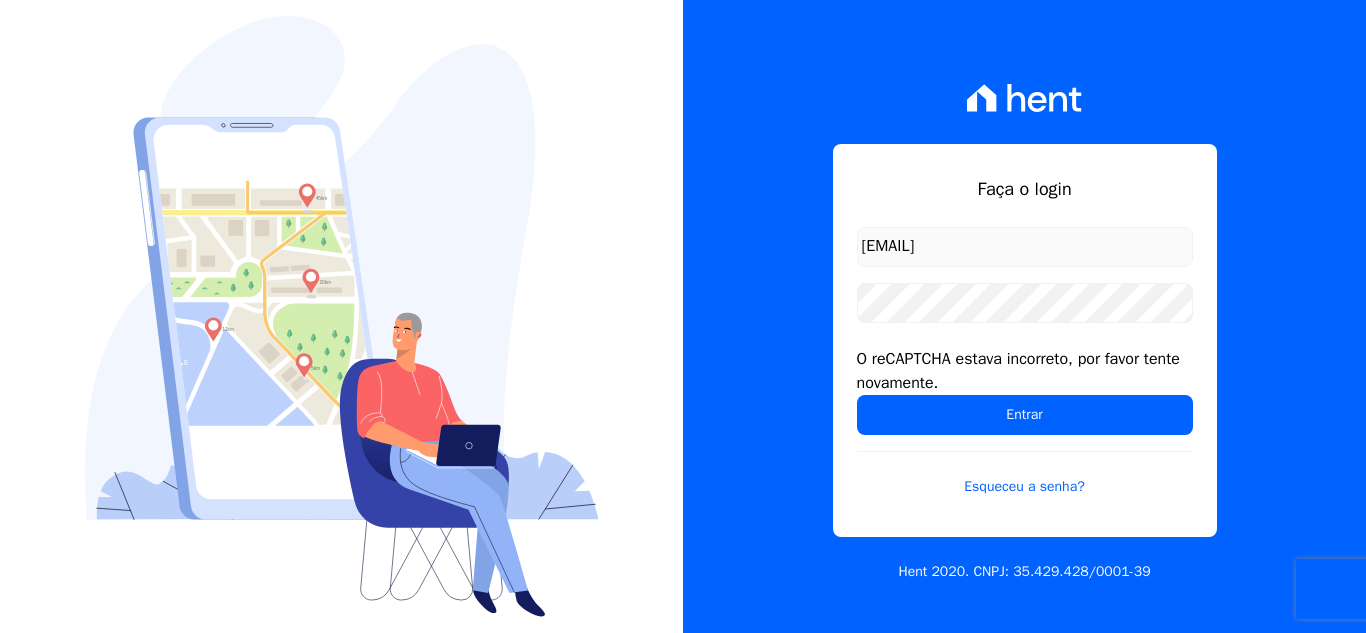 scroll, scrollTop: 0, scrollLeft: 0, axis: both 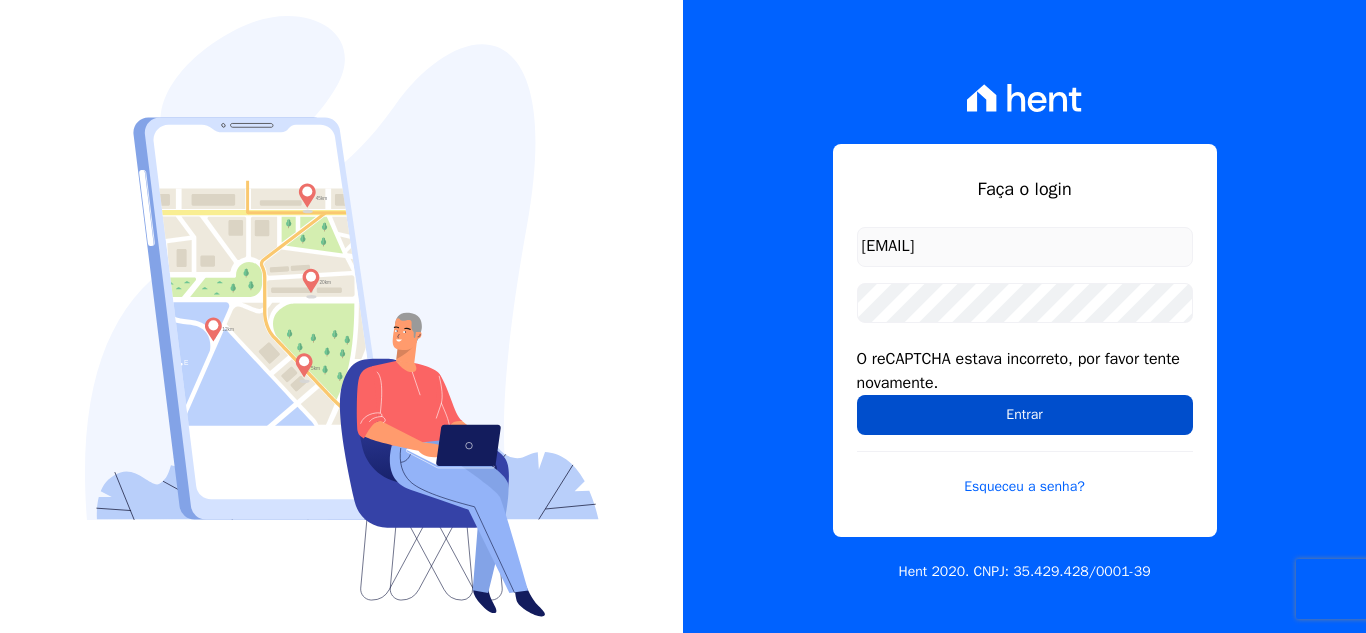 click on "Entrar" at bounding box center [1025, 415] 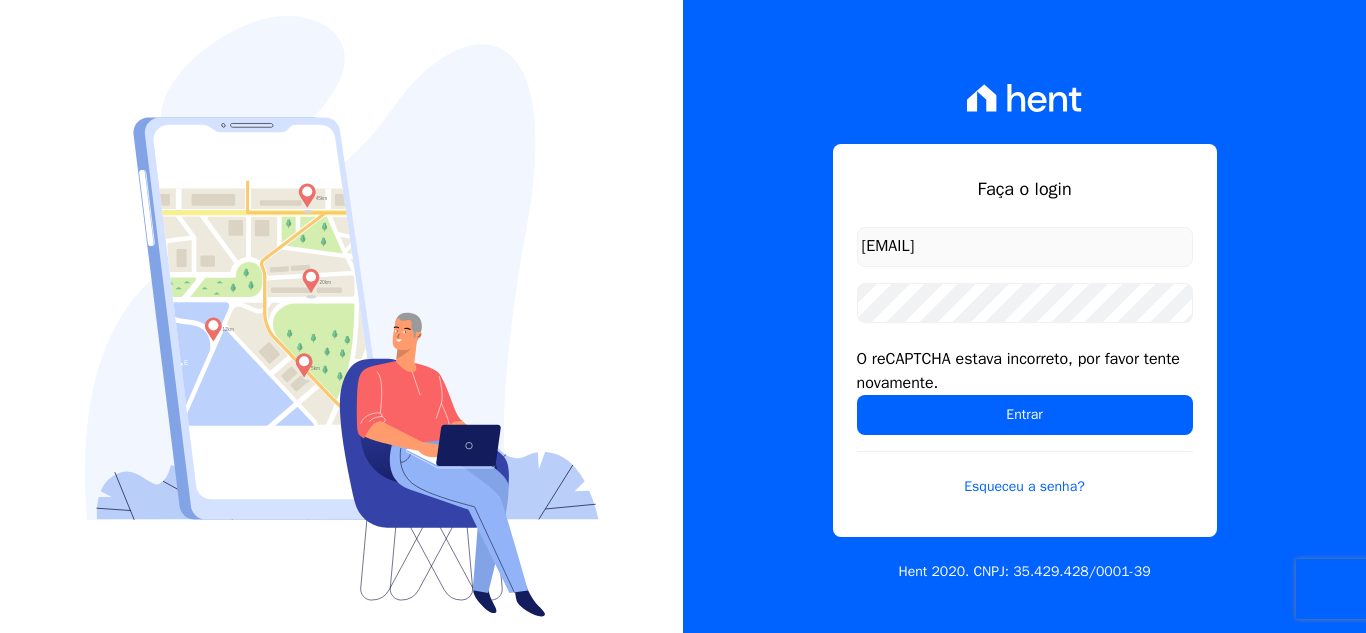 scroll, scrollTop: 0, scrollLeft: 0, axis: both 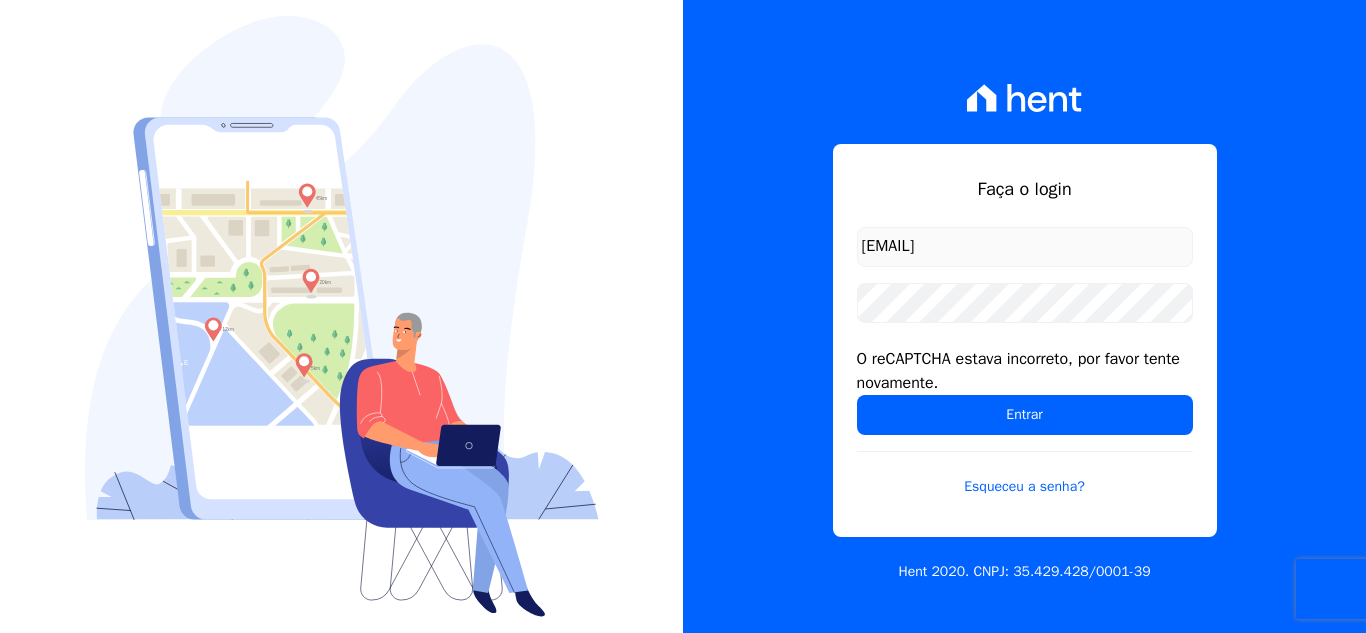 click on "Entrar" at bounding box center [1025, 415] 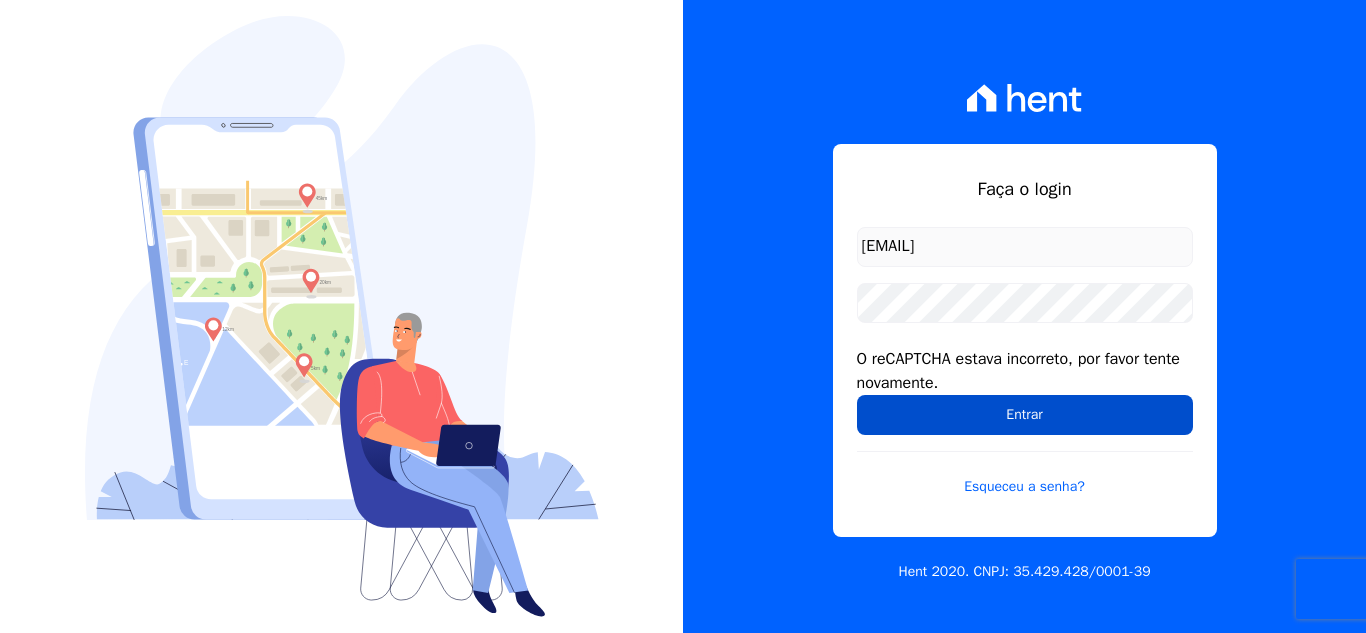 scroll, scrollTop: 0, scrollLeft: 0, axis: both 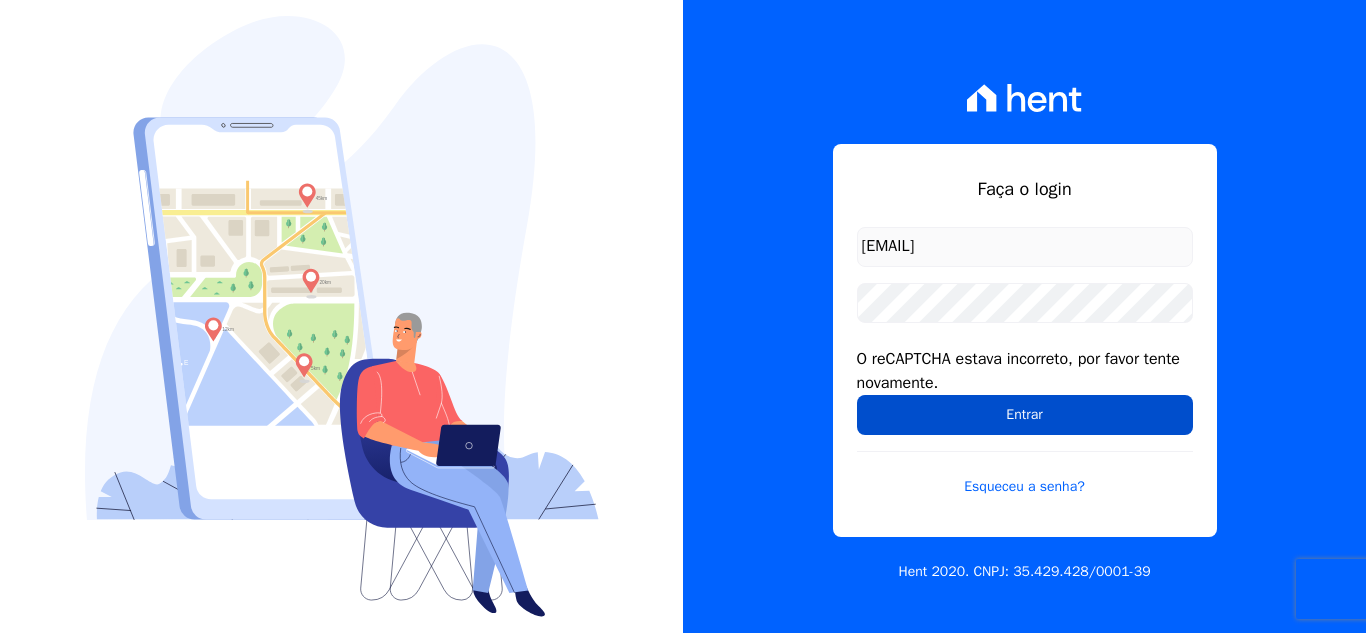 click on "Entrar" at bounding box center (1025, 415) 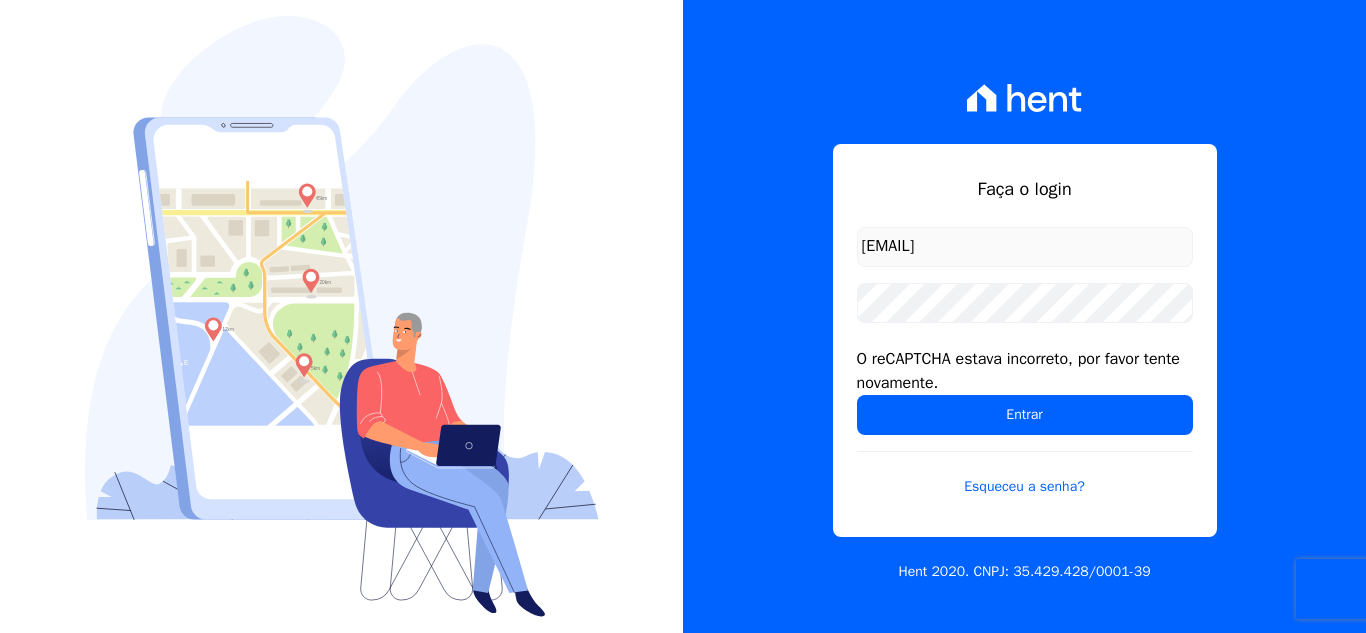 scroll, scrollTop: 0, scrollLeft: 0, axis: both 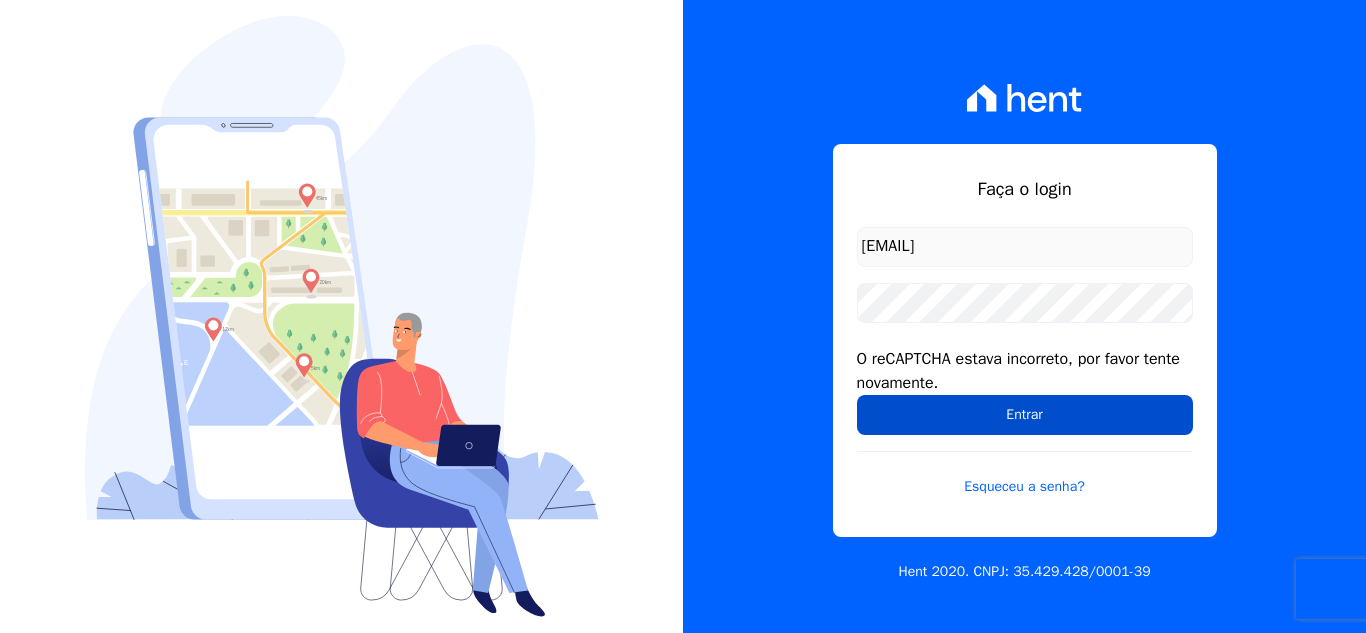 click on "Entrar" at bounding box center (1025, 415) 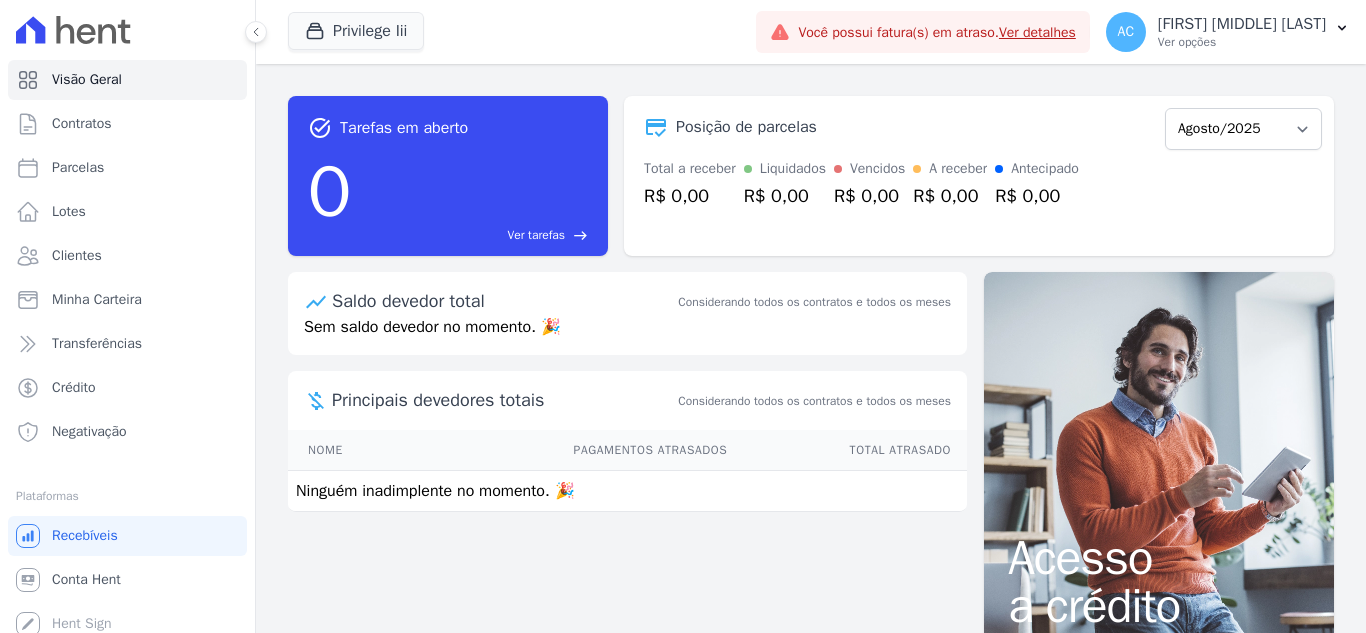 scroll, scrollTop: 0, scrollLeft: 0, axis: both 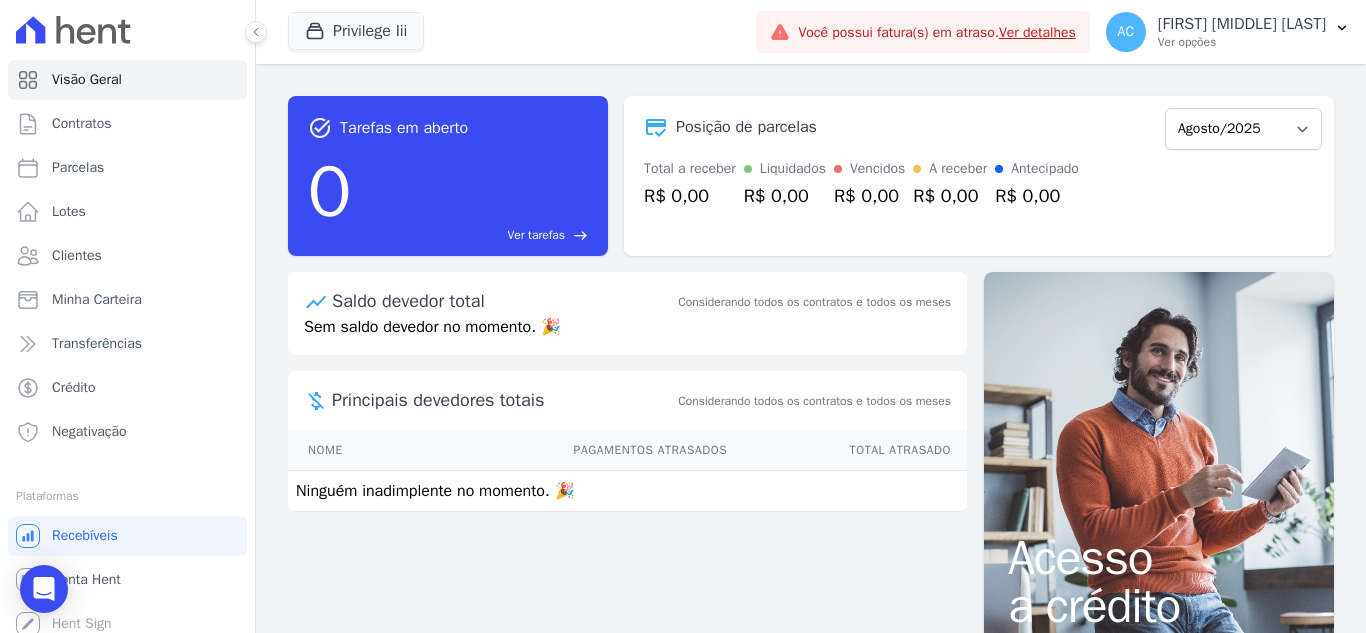 click on "Ver detalhes" at bounding box center [1037, 32] 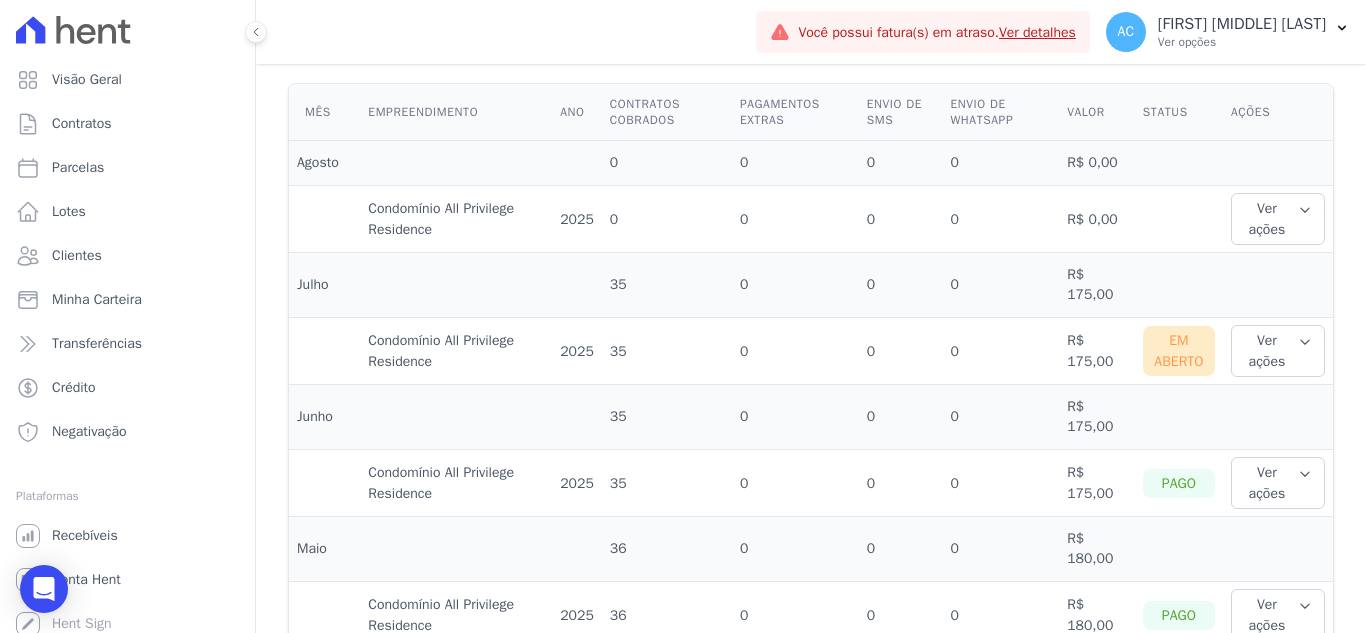 scroll, scrollTop: 600, scrollLeft: 0, axis: vertical 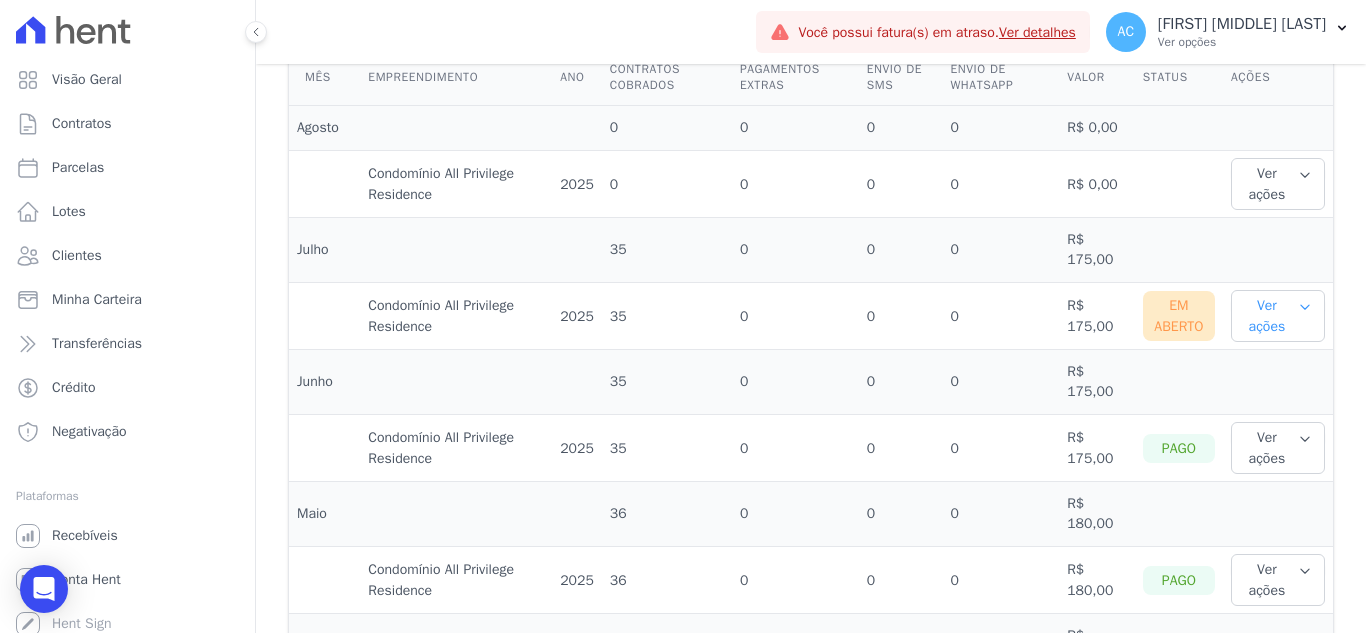 click on "Ver ações" at bounding box center [1278, 316] 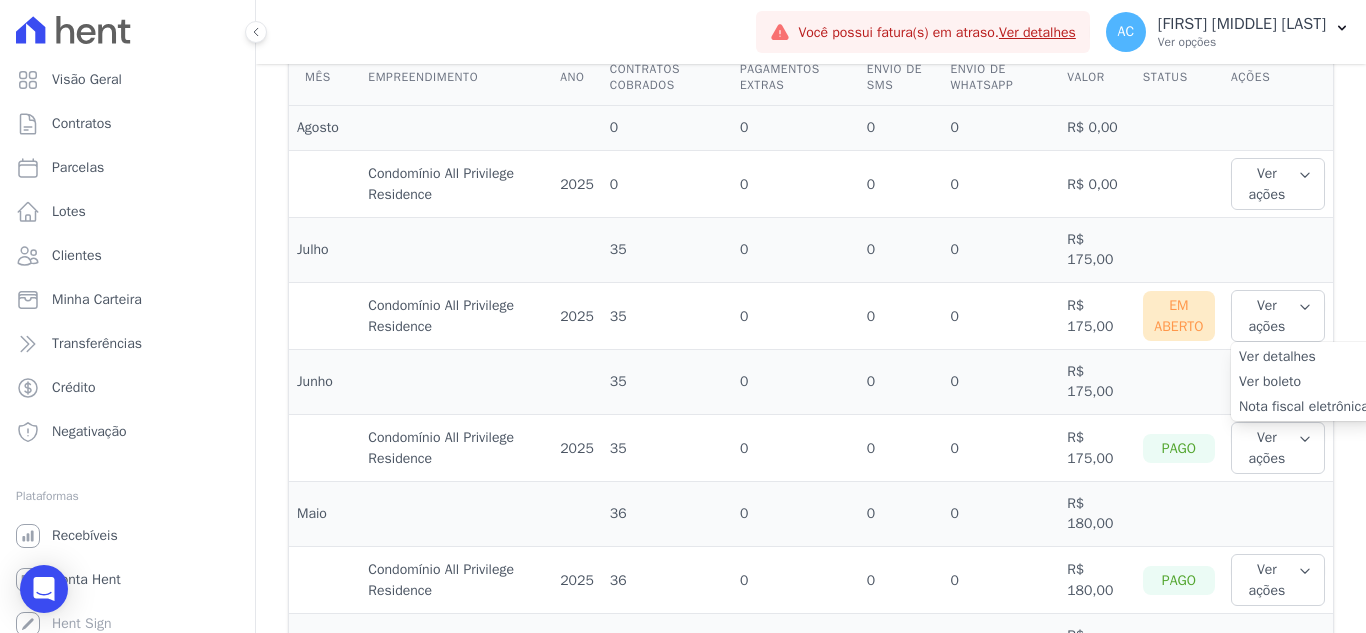 click on "Ver boleto" at bounding box center (1304, 381) 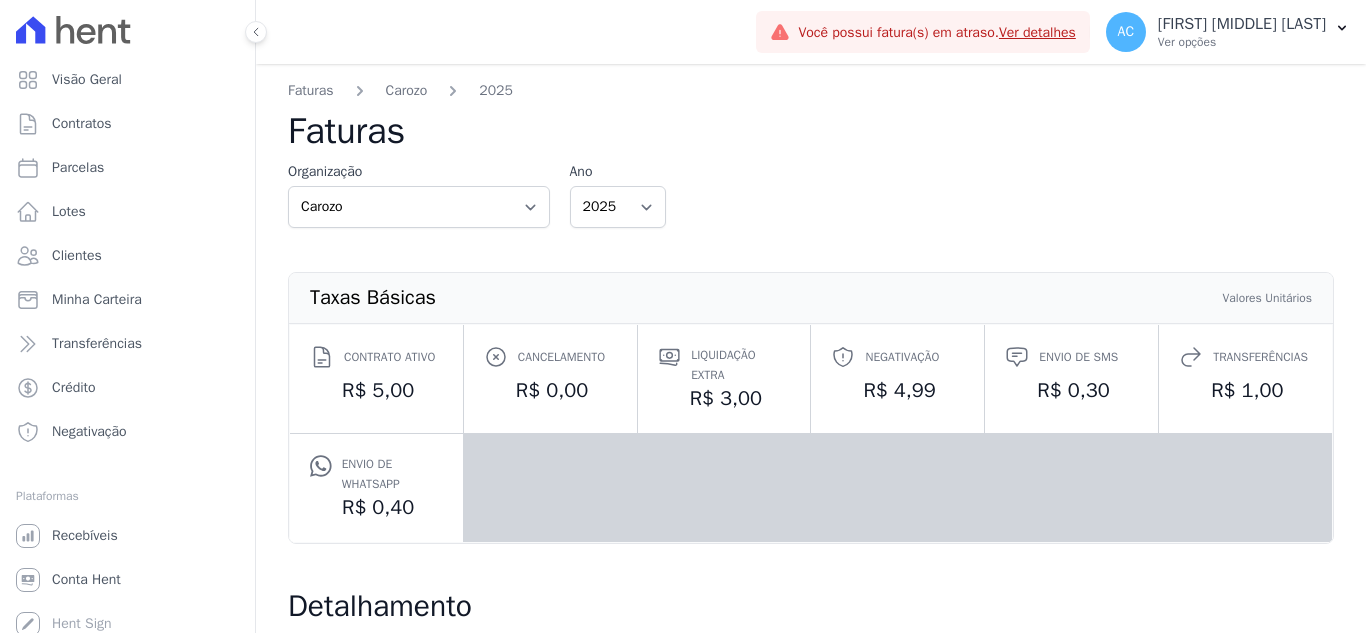 scroll, scrollTop: 0, scrollLeft: 0, axis: both 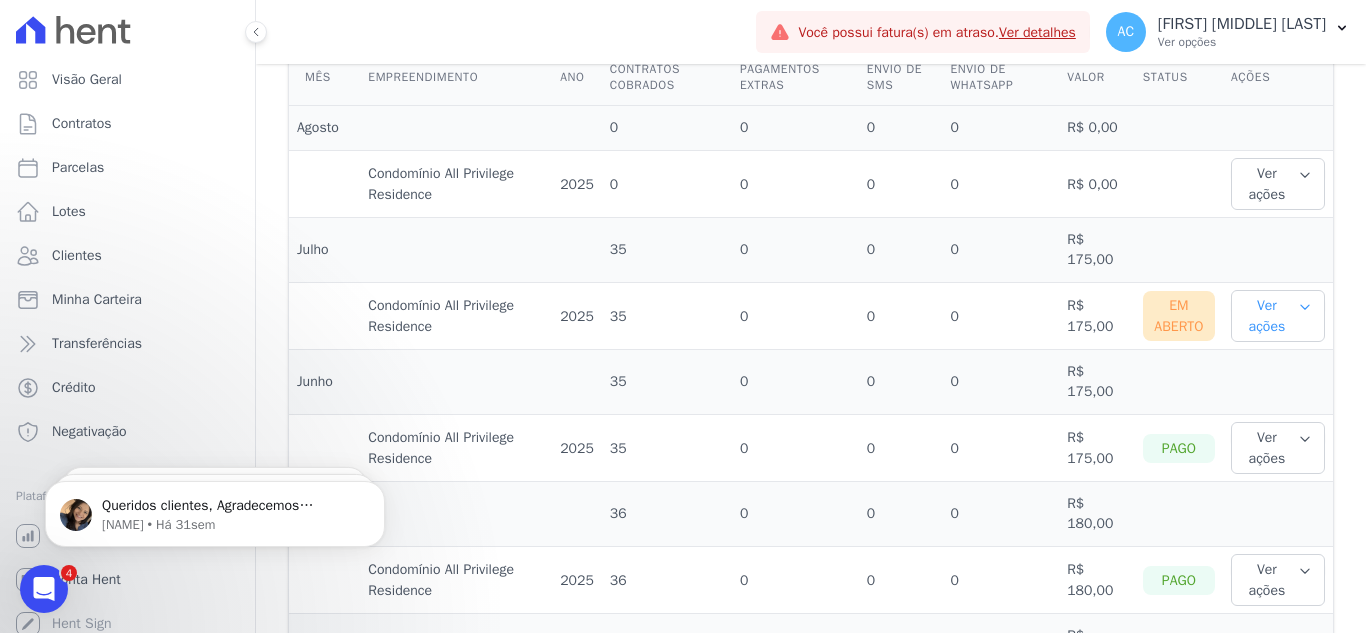 click on "Ver ações" at bounding box center (1278, 316) 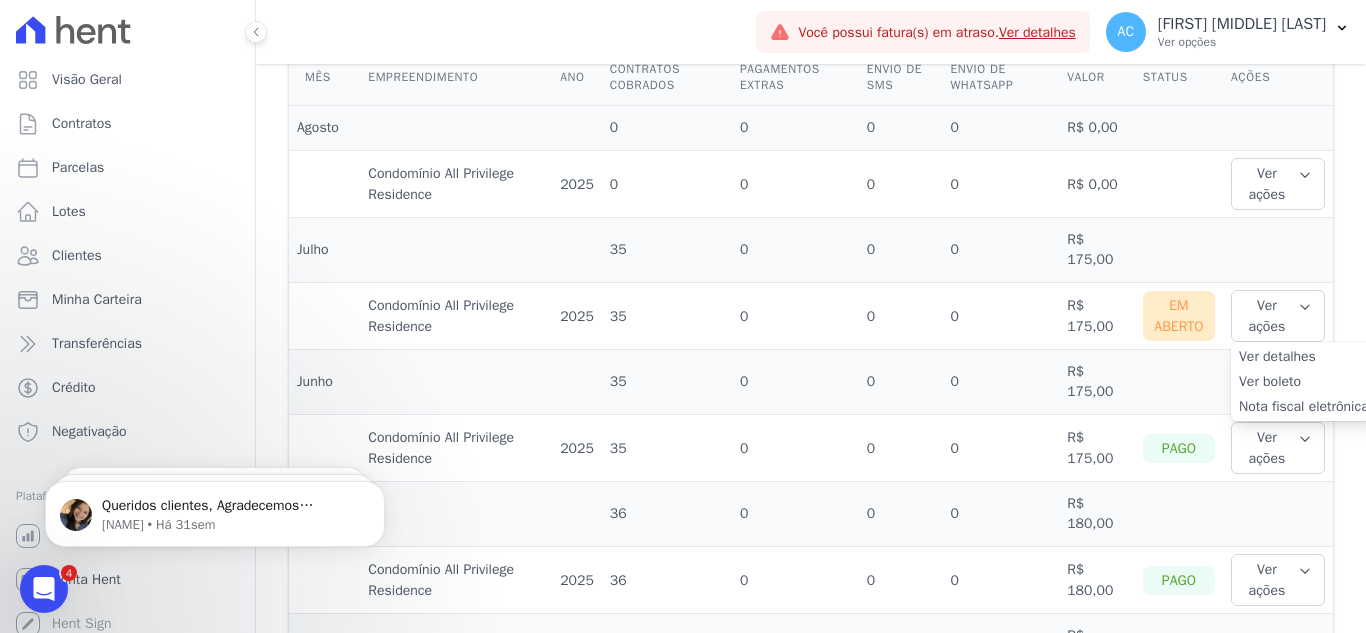 click on "Nota fiscal eletrônica" at bounding box center (1304, 406) 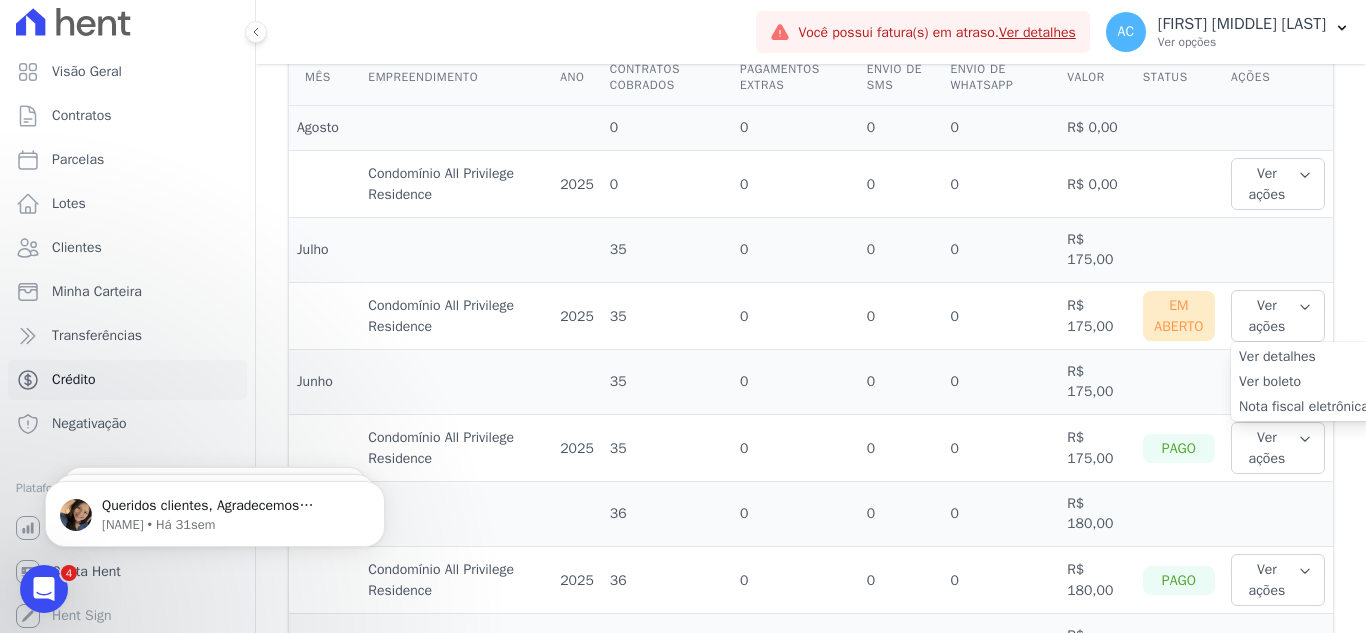 scroll, scrollTop: 11, scrollLeft: 0, axis: vertical 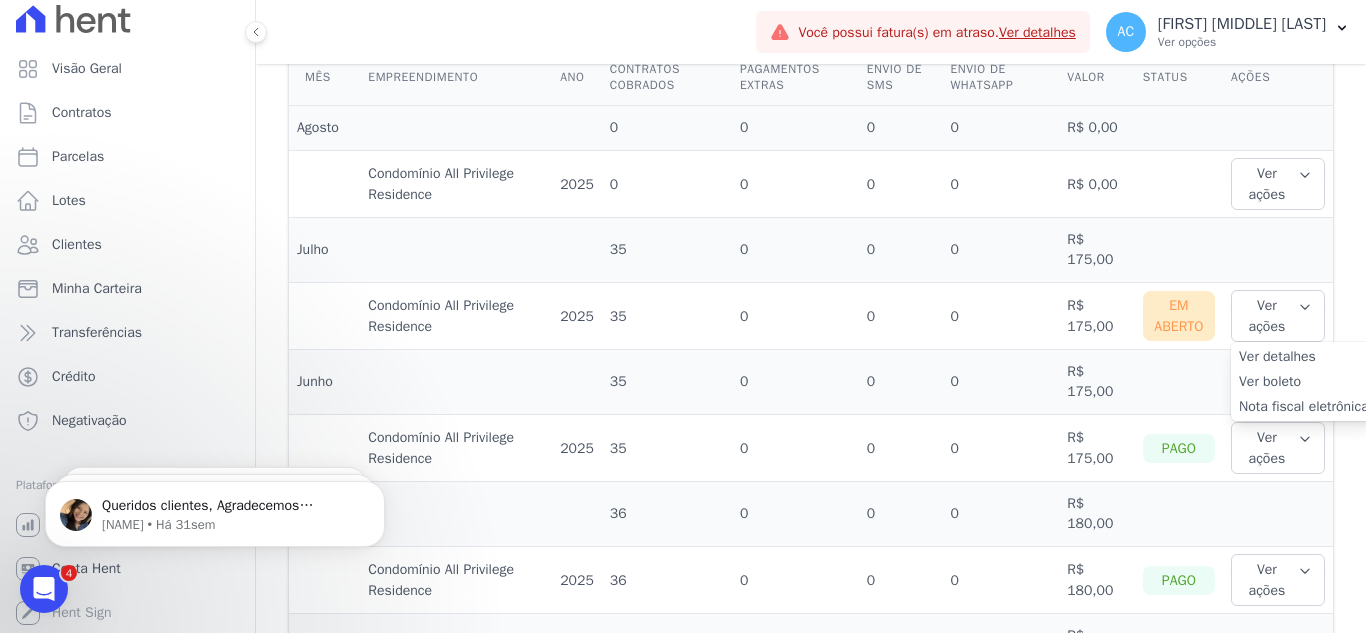 click on "4" at bounding box center (44, 589) 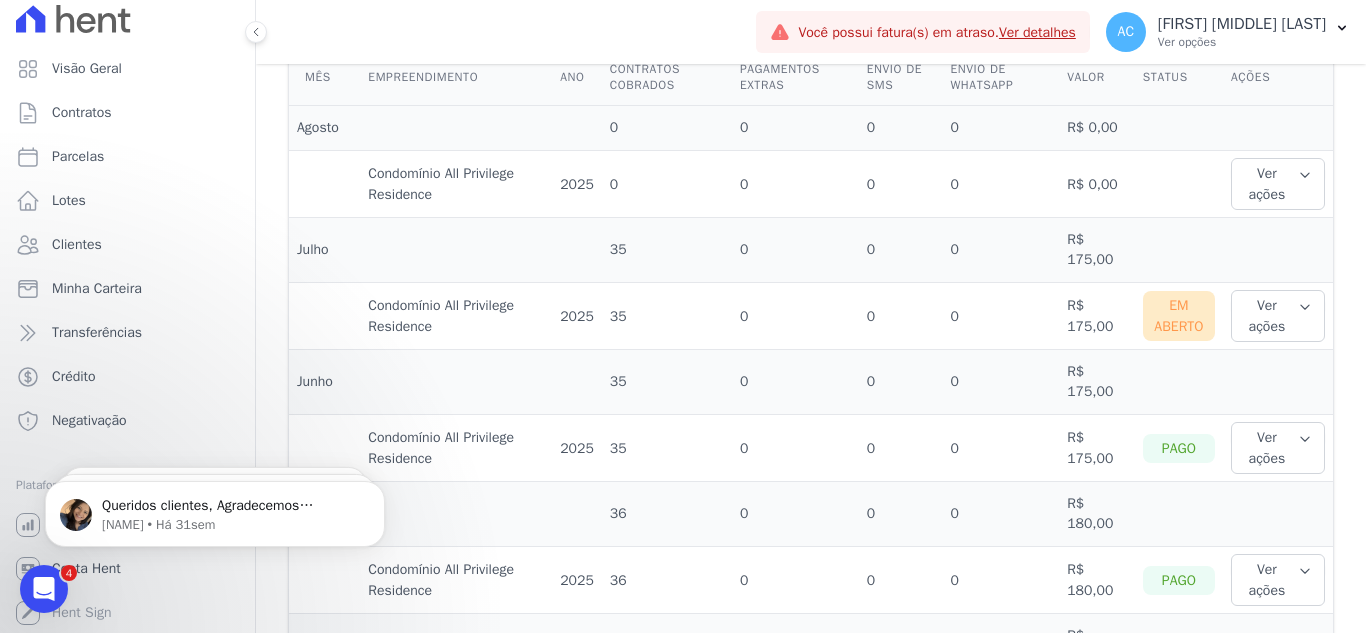 click 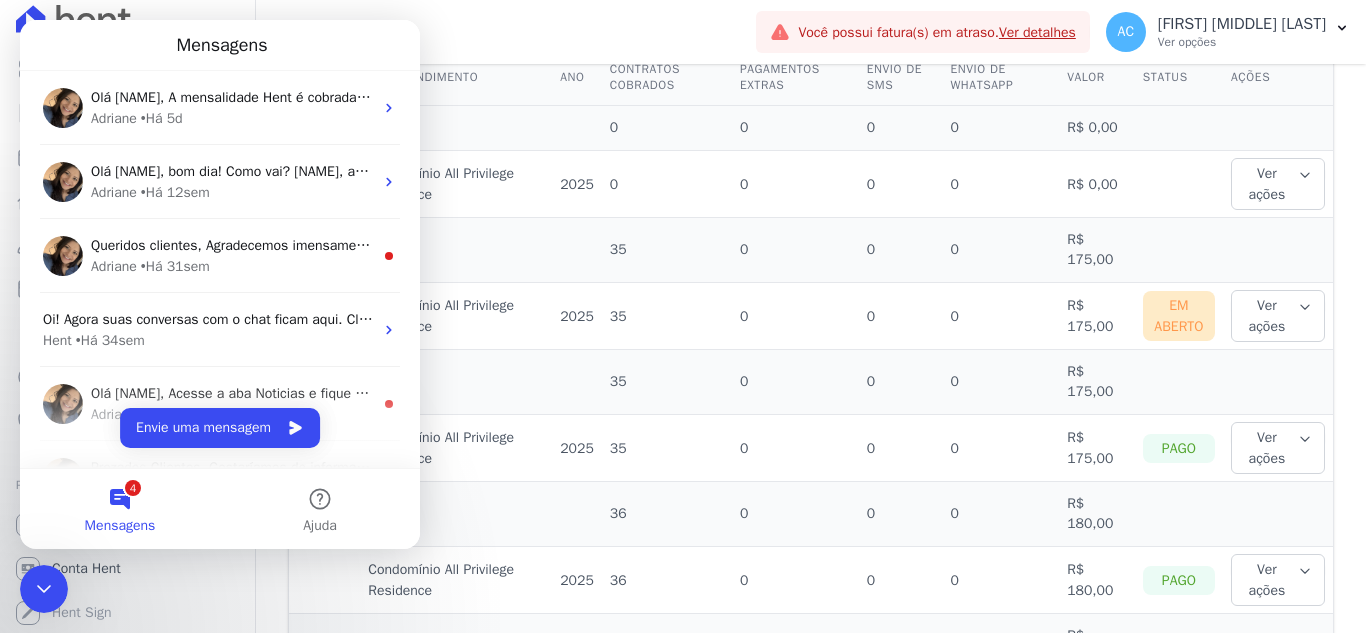 scroll, scrollTop: 0, scrollLeft: 0, axis: both 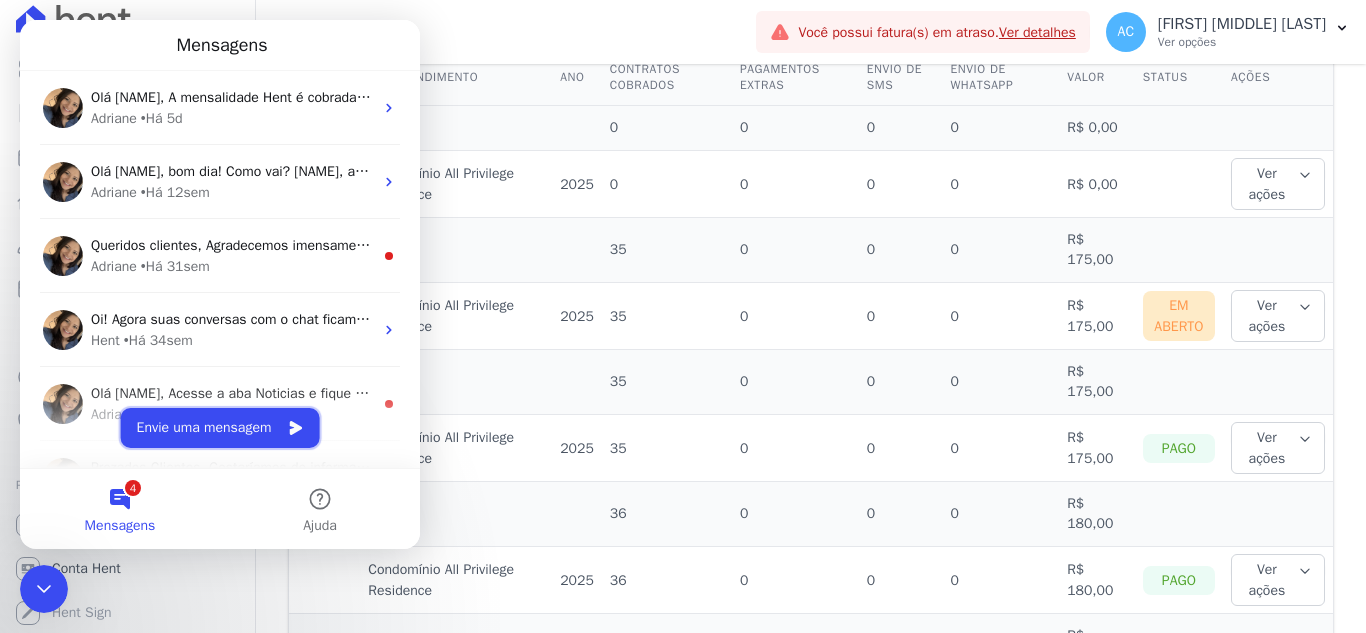 click on "Envie uma mensagem" at bounding box center [220, 428] 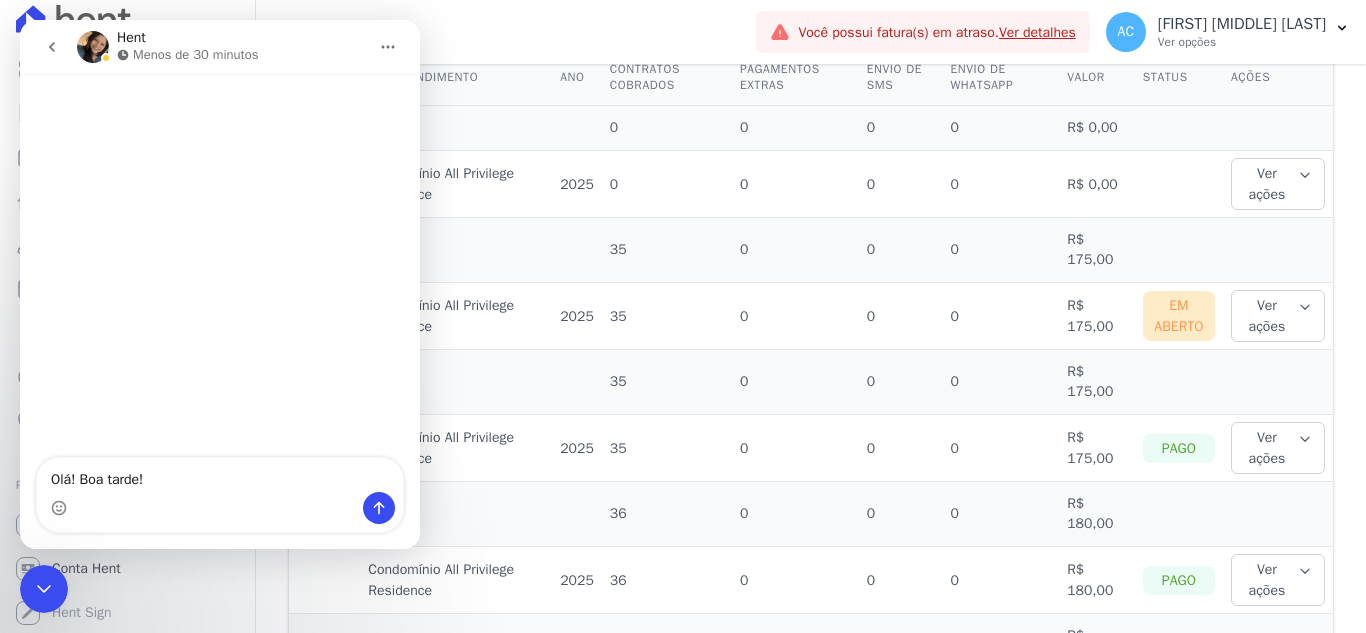 type on "Olá! Boa tarde!" 